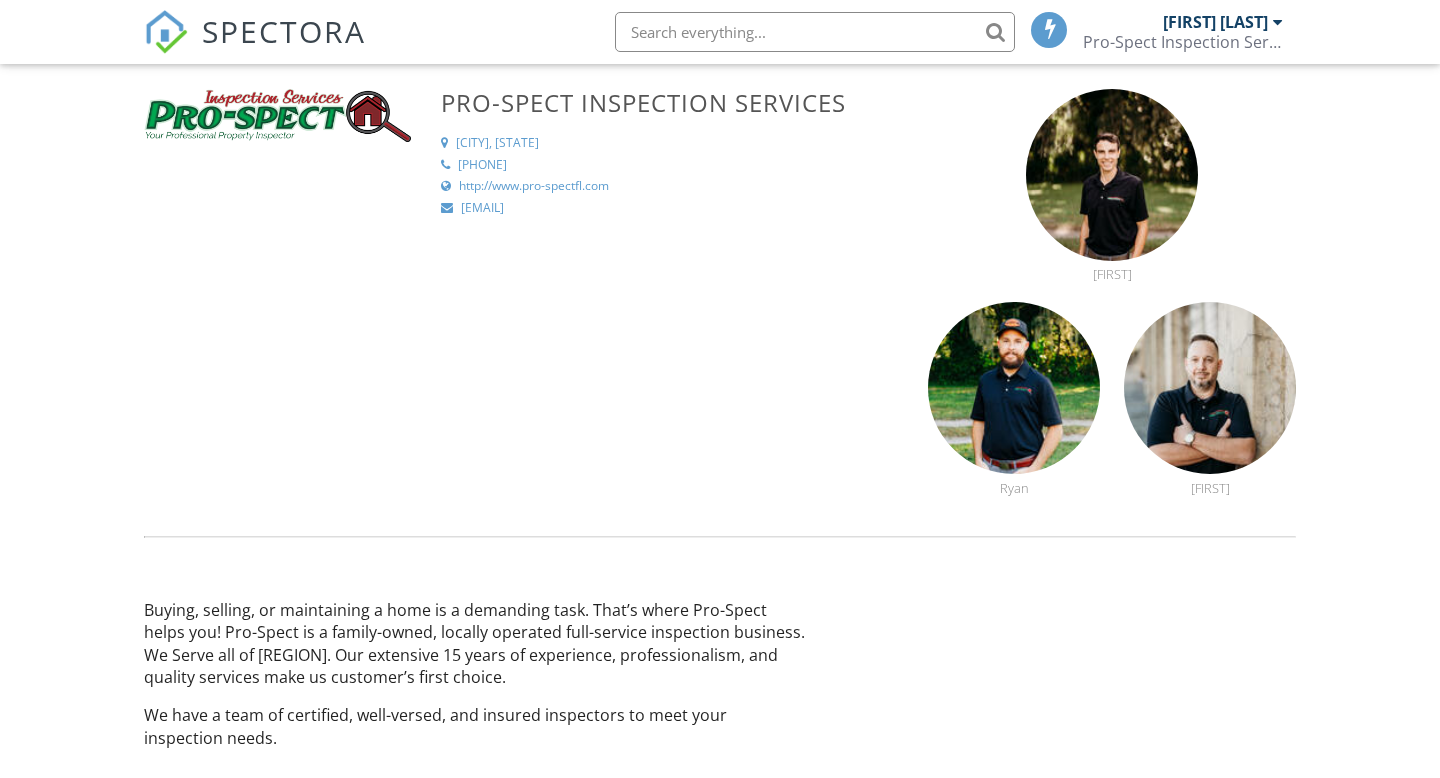 scroll, scrollTop: 0, scrollLeft: 0, axis: both 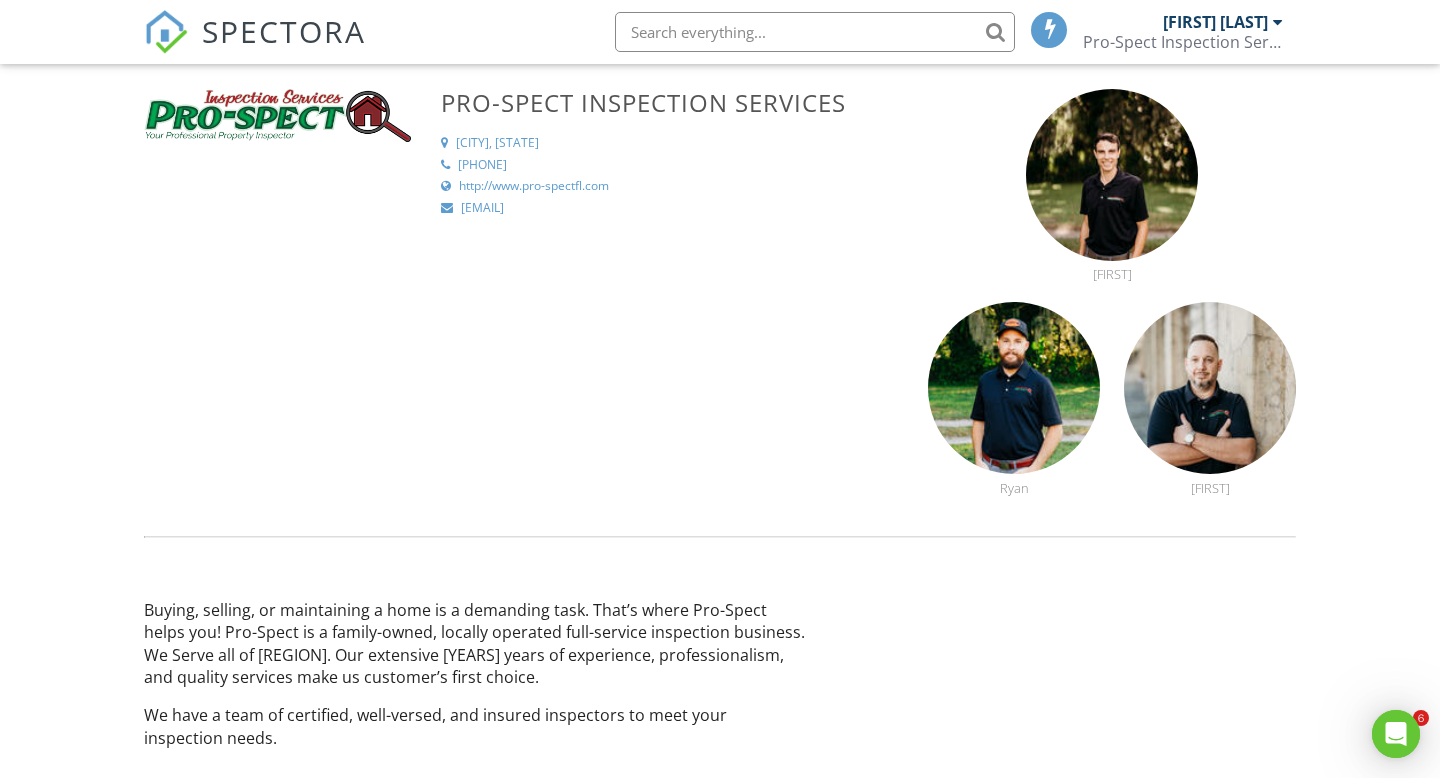 click on "[FIRST] [LAST]" at bounding box center (1215, 22) 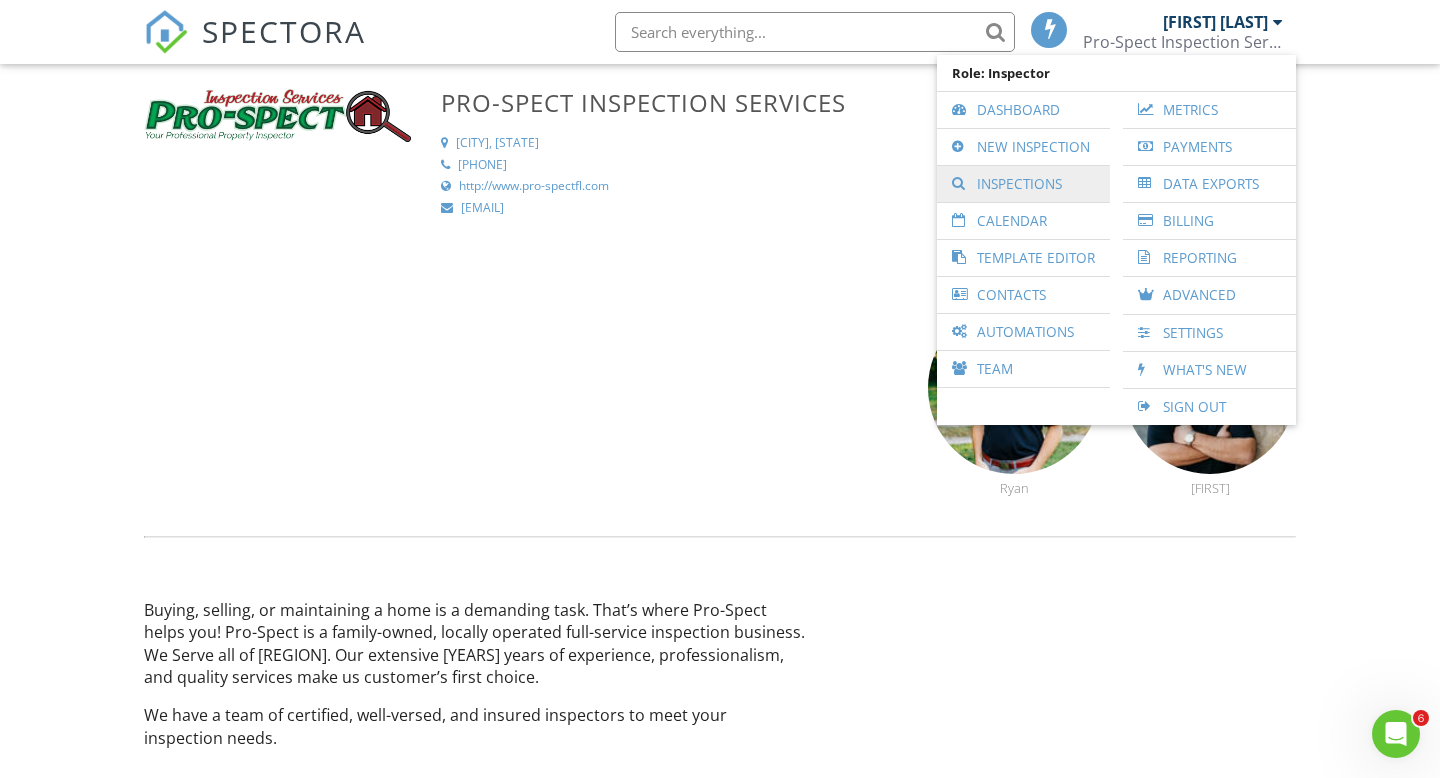 click on "Inspections" at bounding box center (1023, 184) 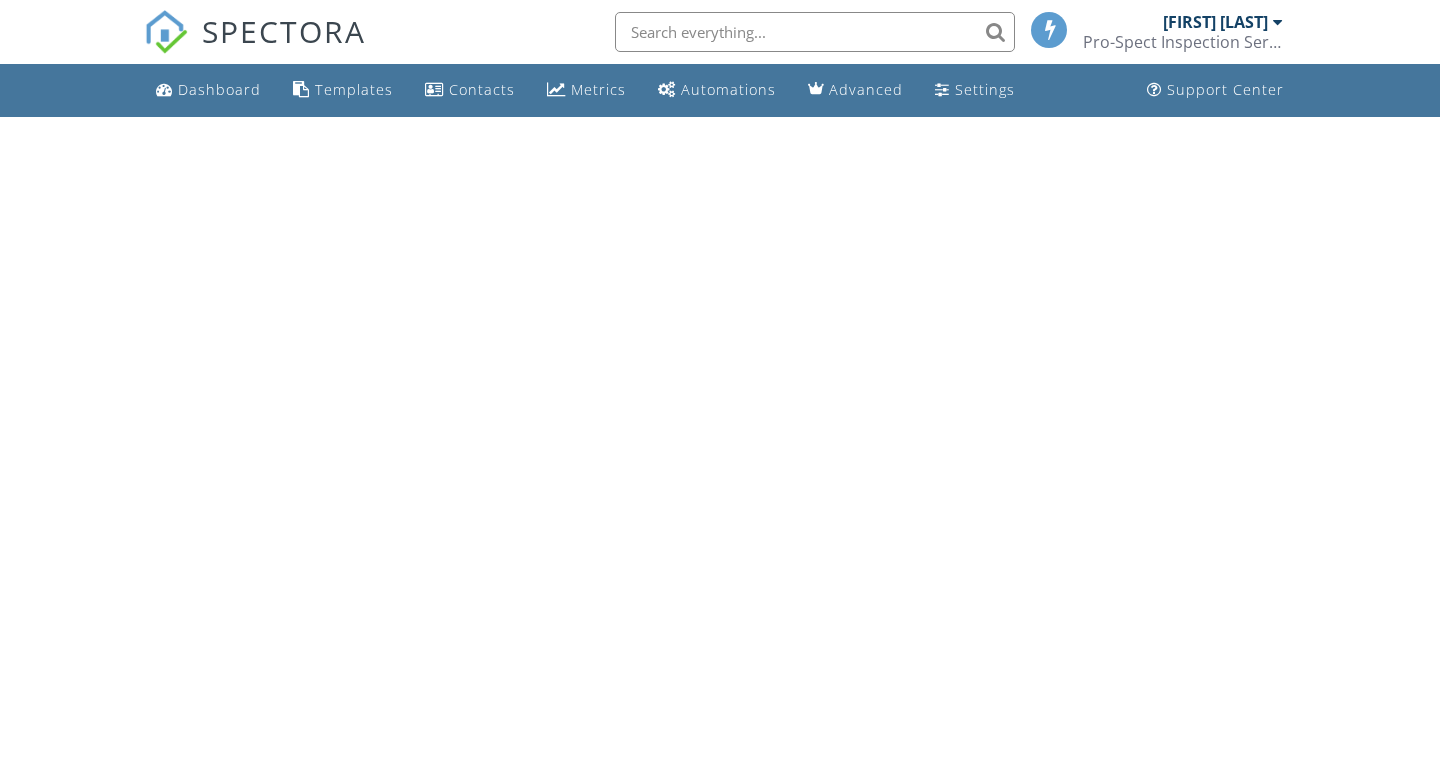scroll, scrollTop: 0, scrollLeft: 0, axis: both 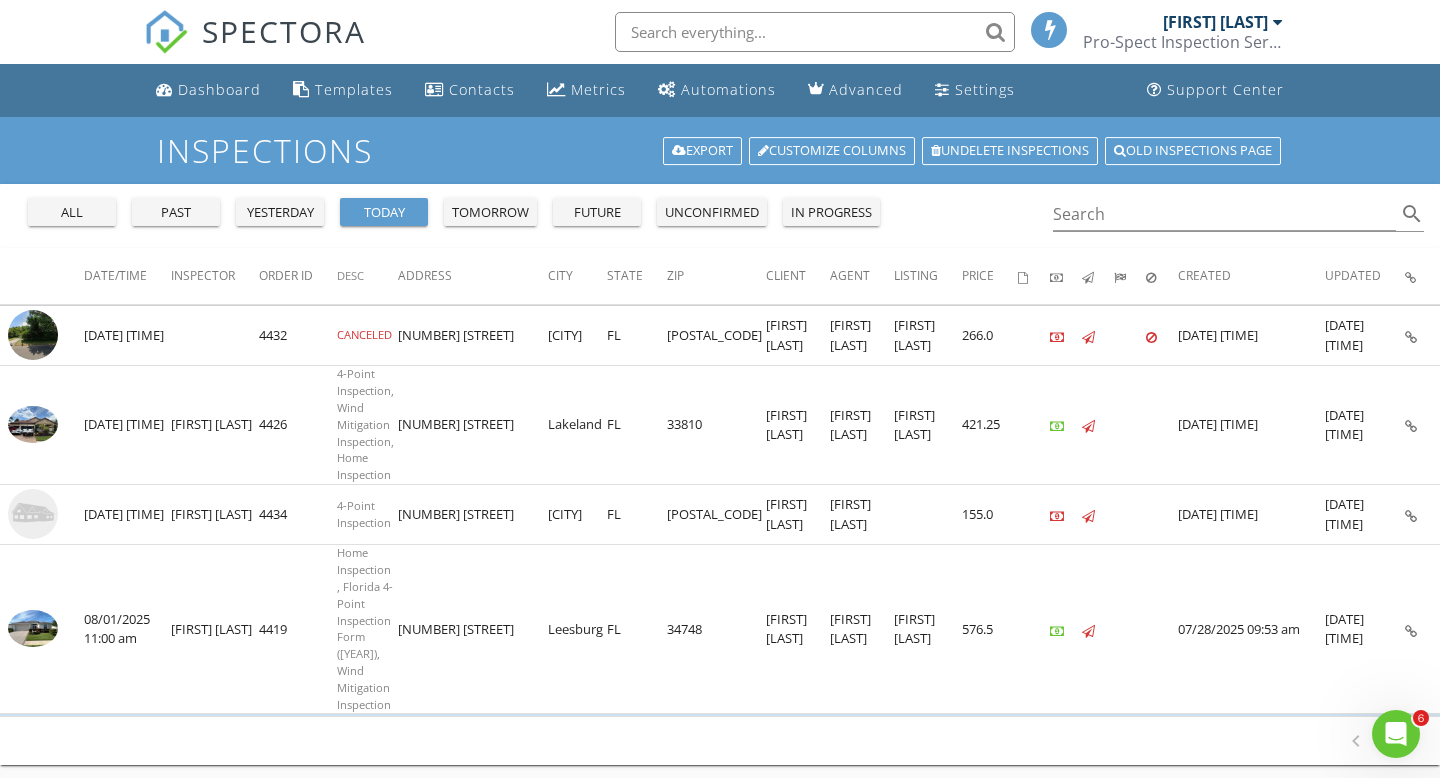 click on "past" at bounding box center [176, 213] 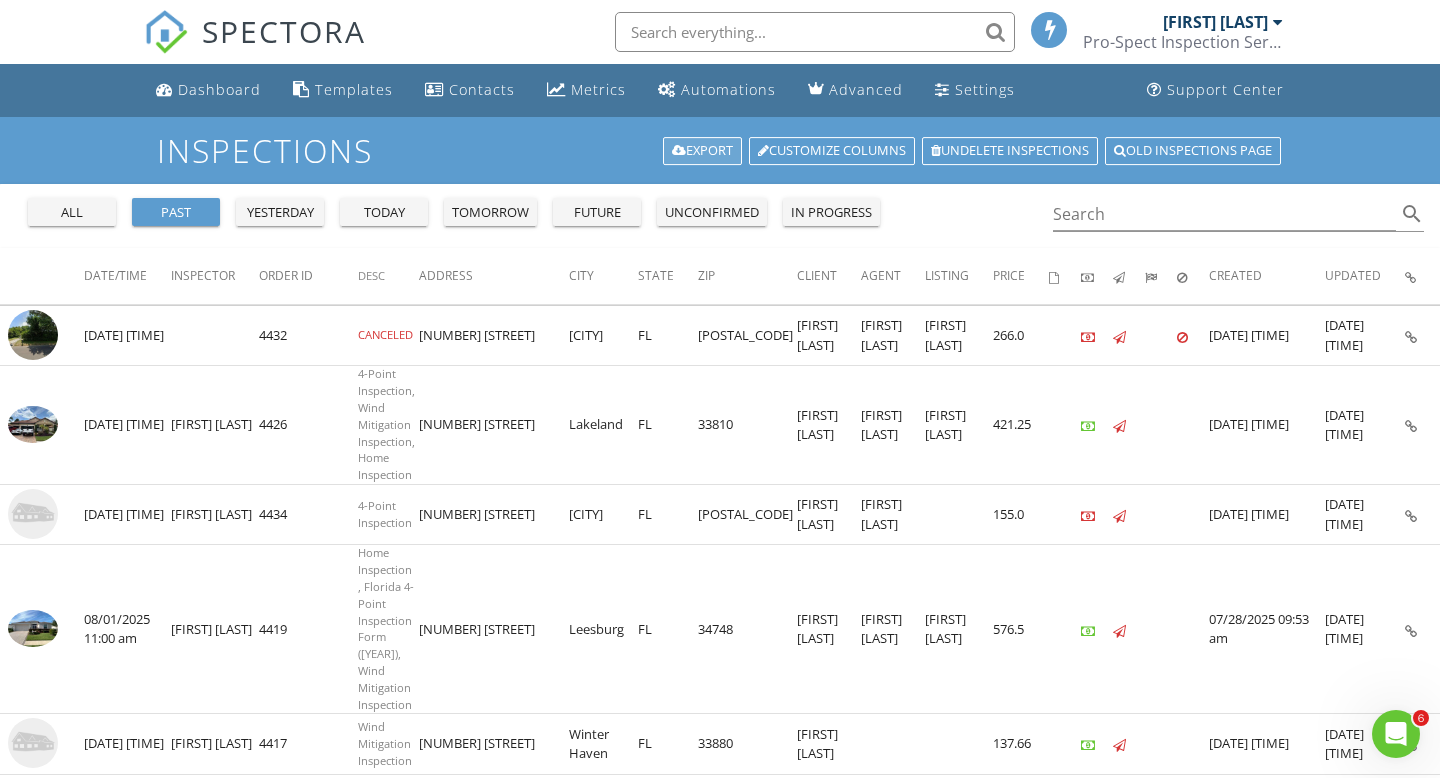 click at bounding box center (679, 151) 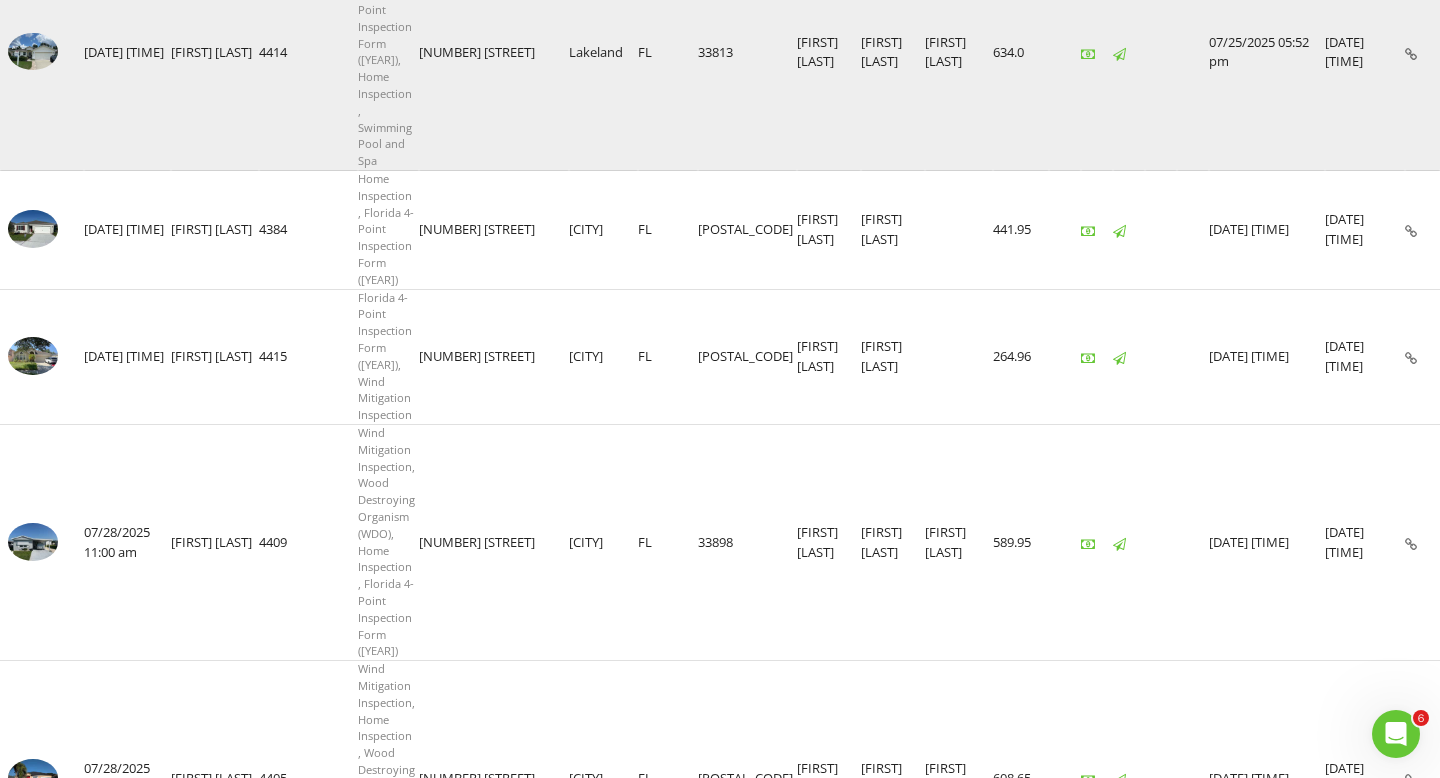 scroll, scrollTop: 1876, scrollLeft: 0, axis: vertical 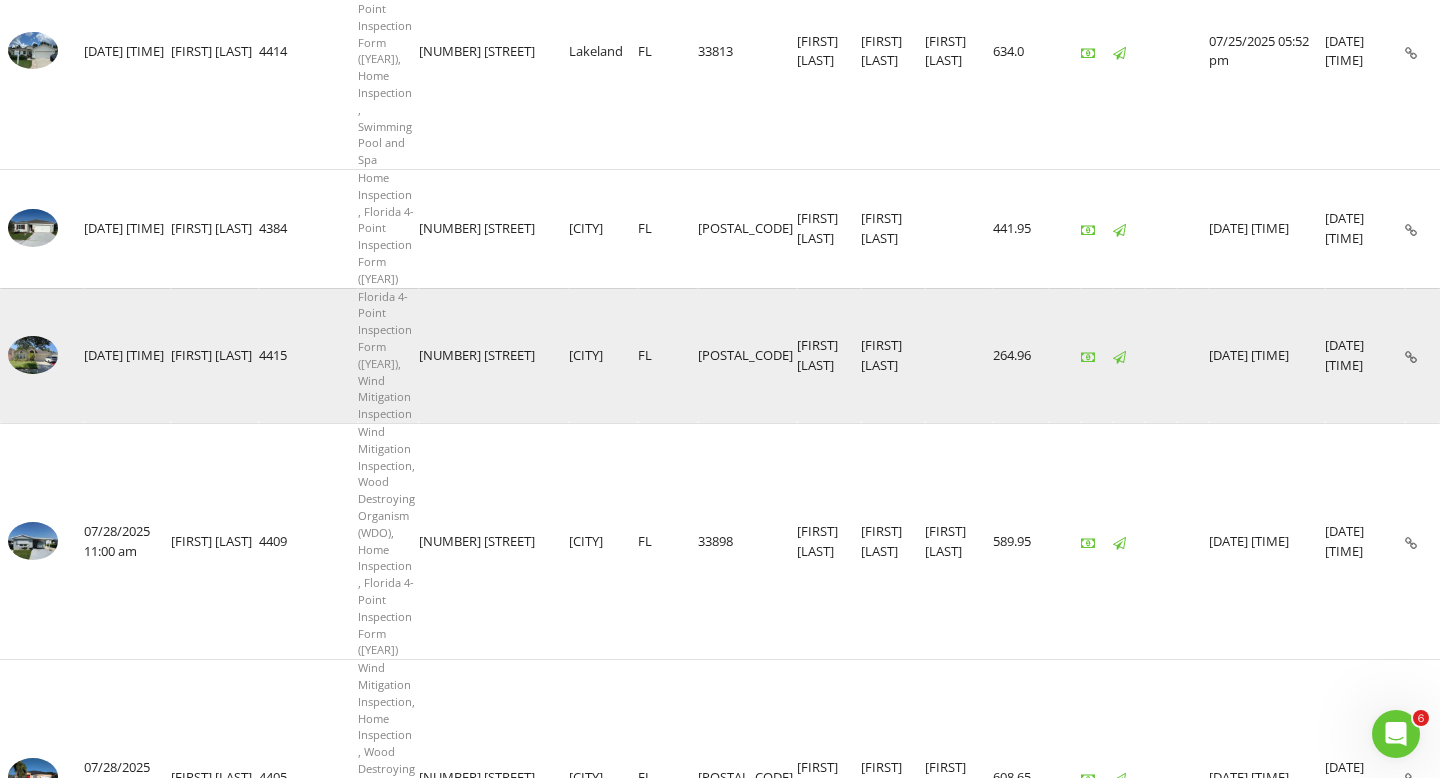 click at bounding box center (1411, 357) 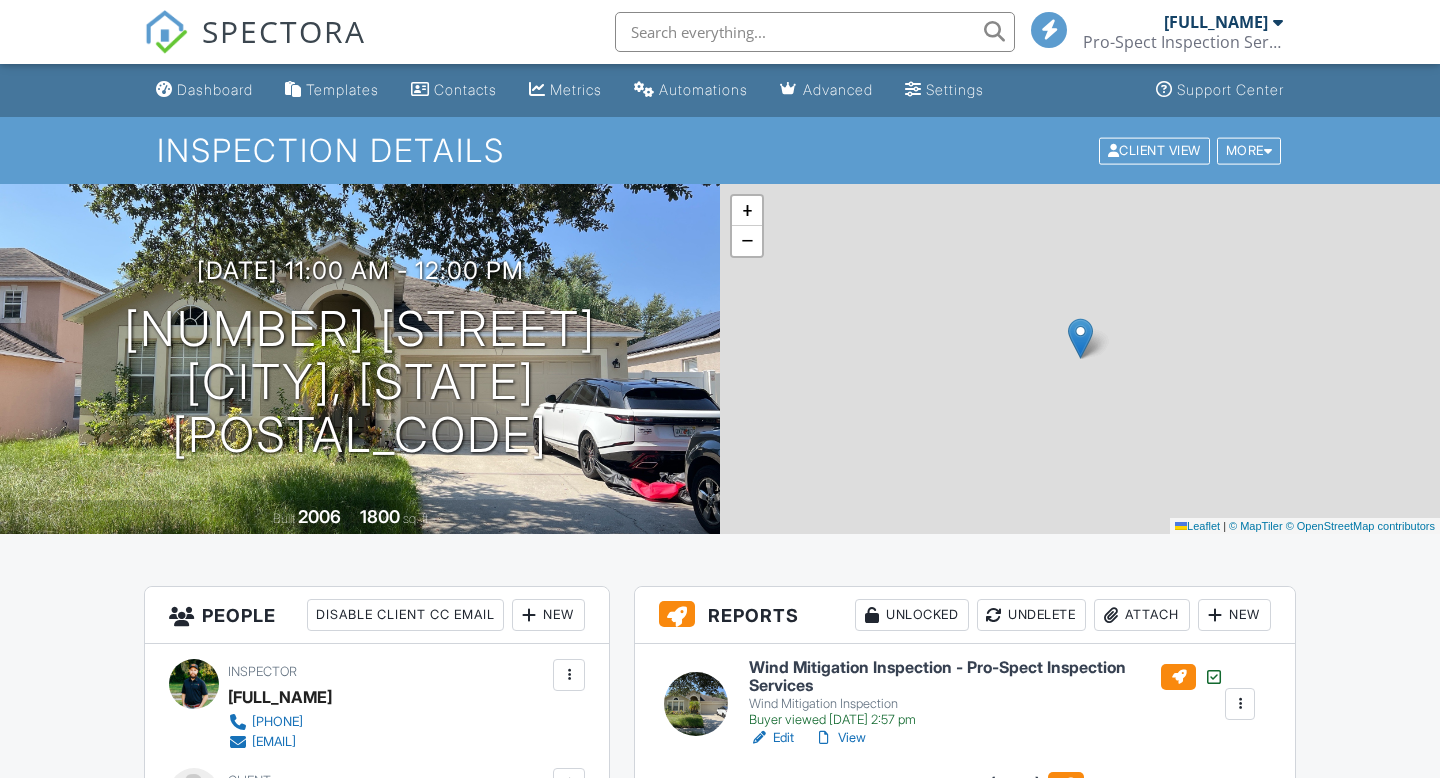 scroll, scrollTop: 0, scrollLeft: 0, axis: both 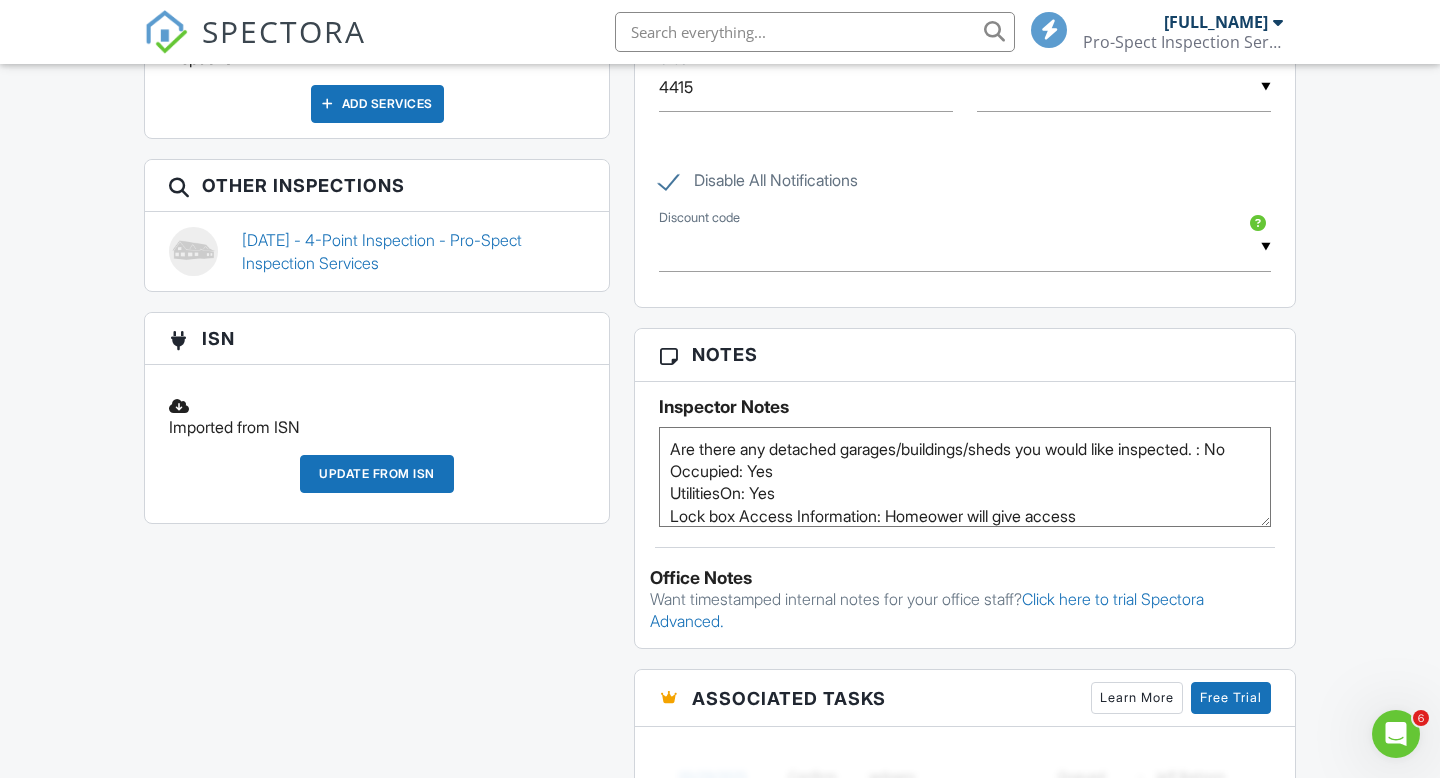 click on "Update from ISN" at bounding box center [377, 474] 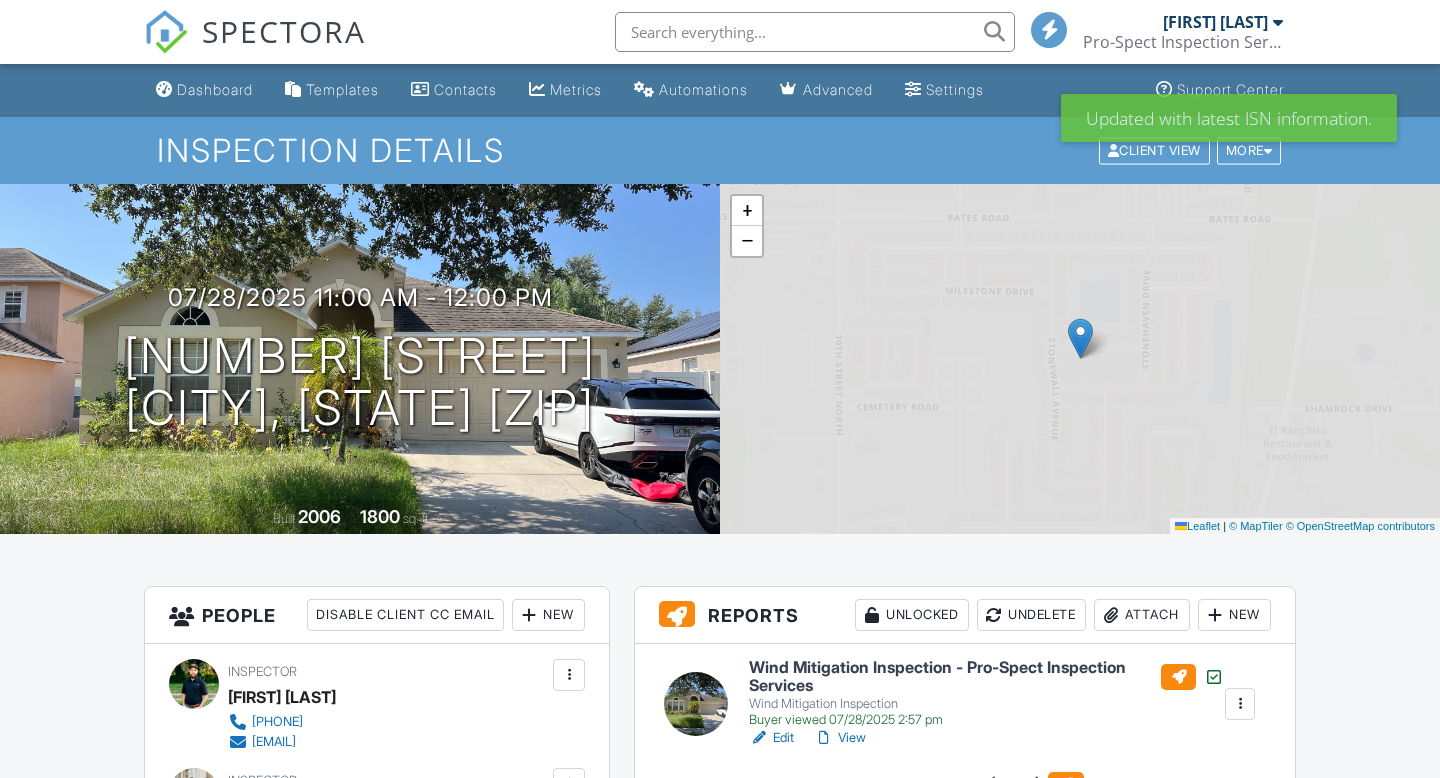 scroll, scrollTop: 545, scrollLeft: 0, axis: vertical 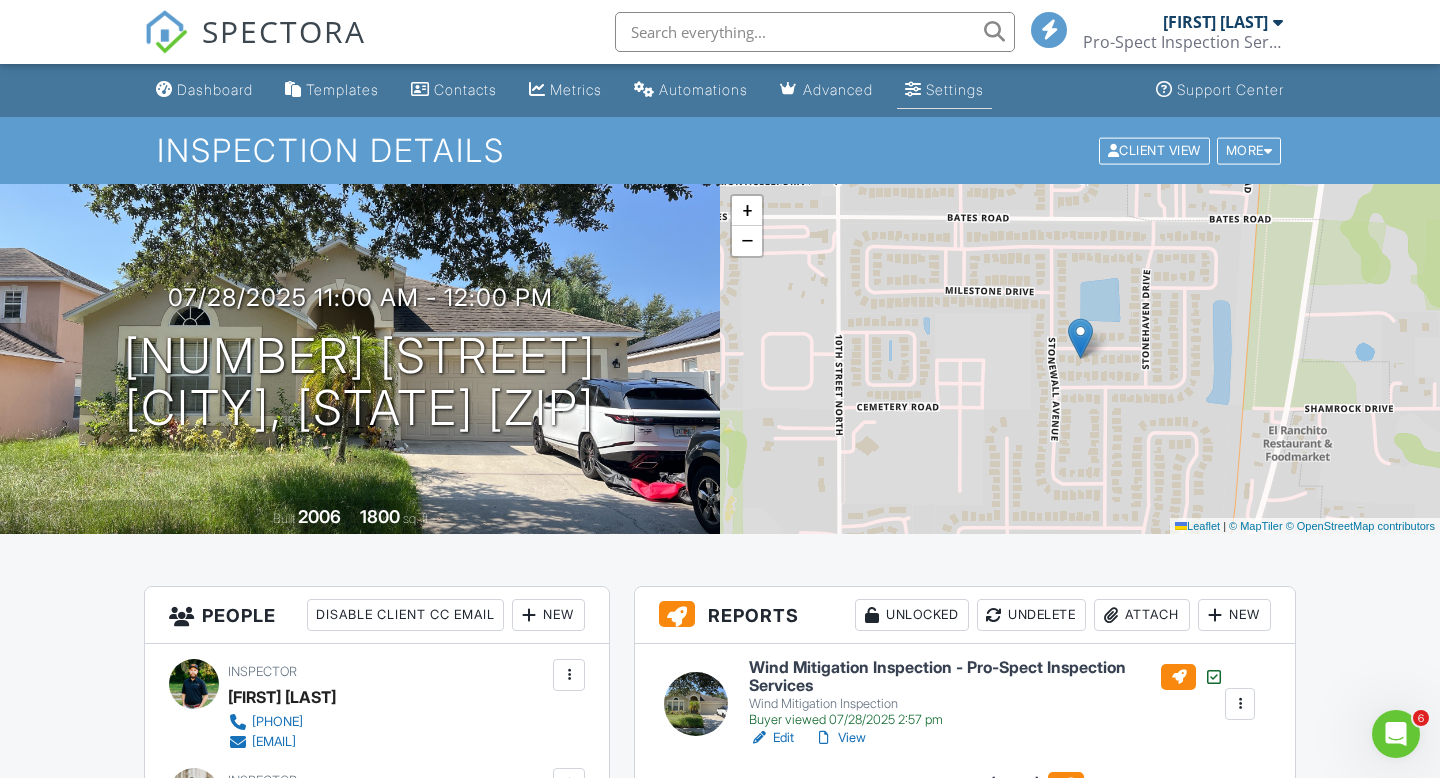 click at bounding box center [913, 89] 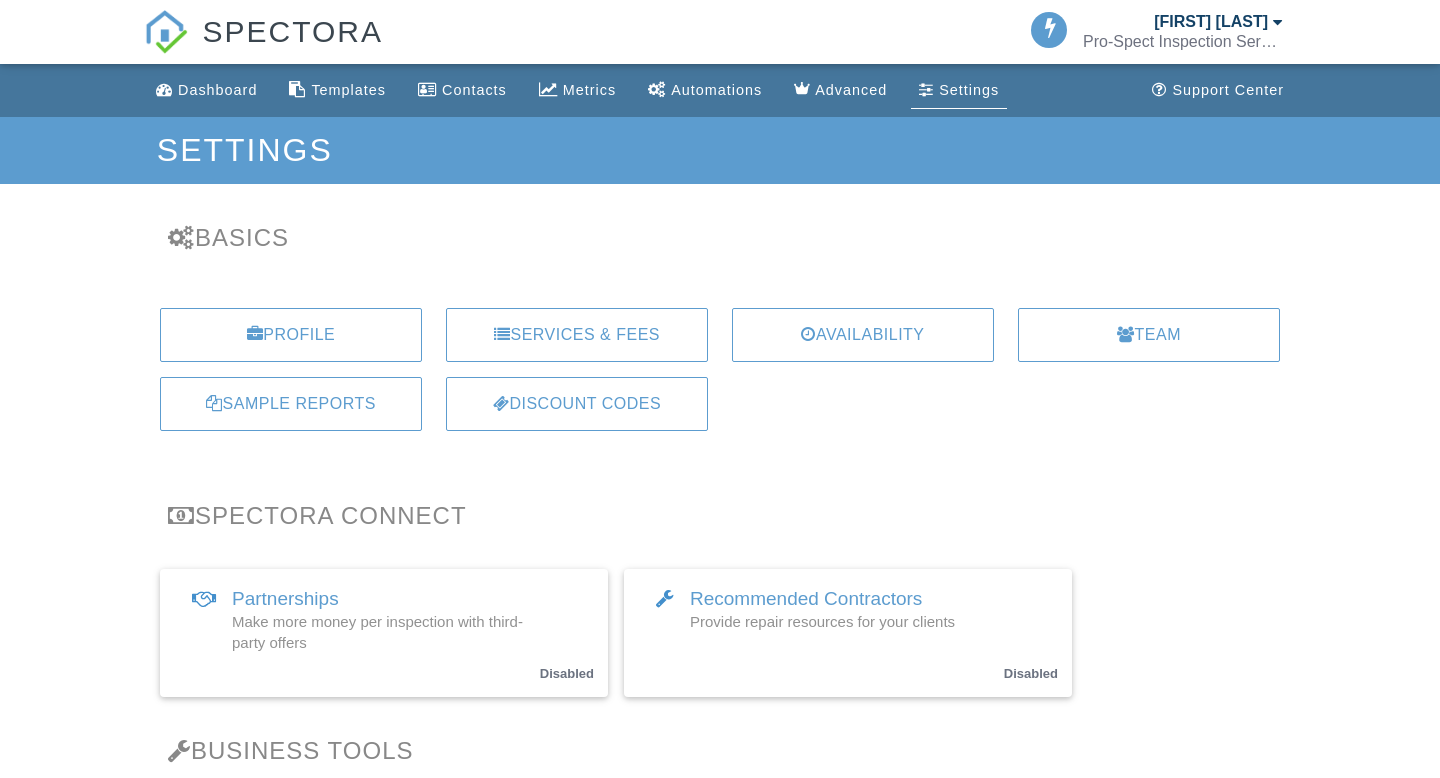scroll, scrollTop: 0, scrollLeft: 0, axis: both 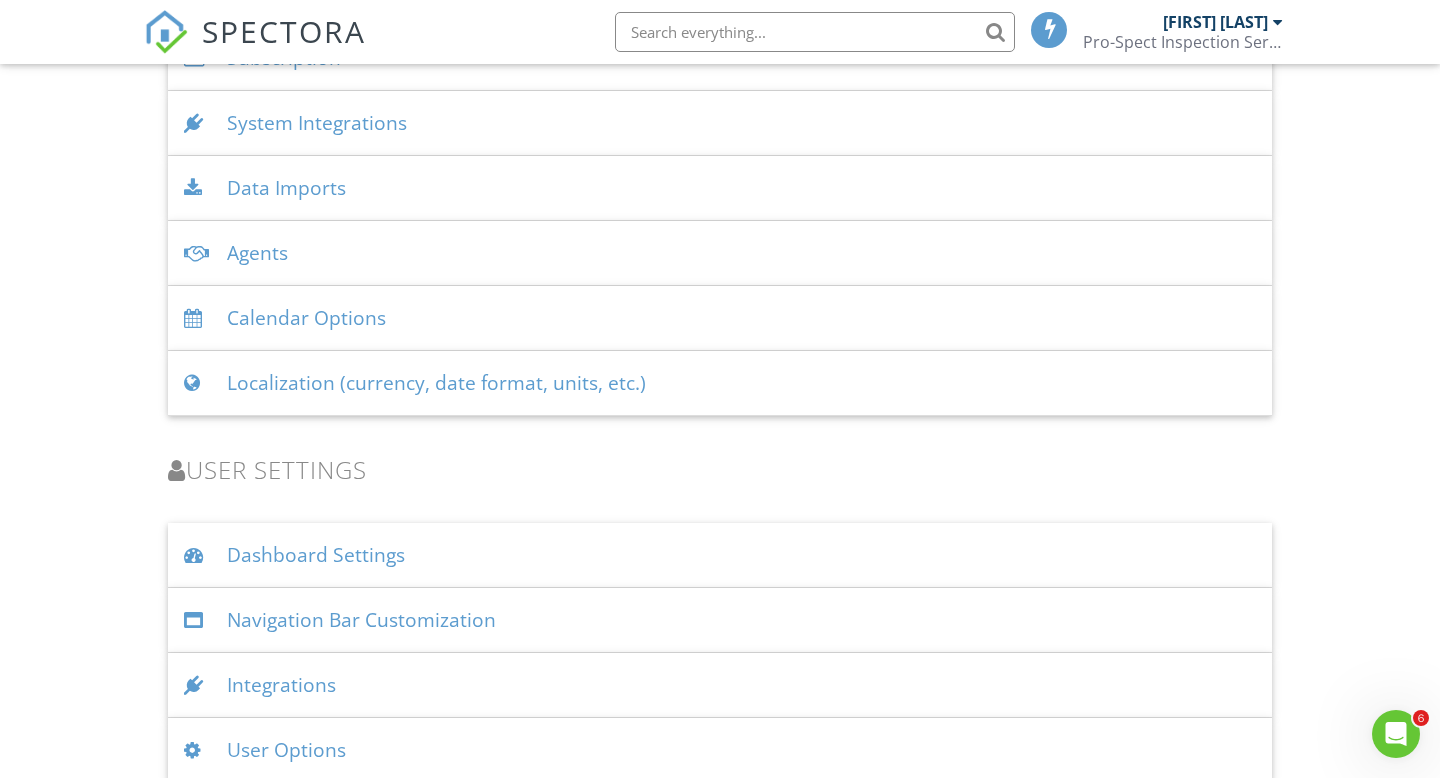 click on "System Integrations" at bounding box center (720, 123) 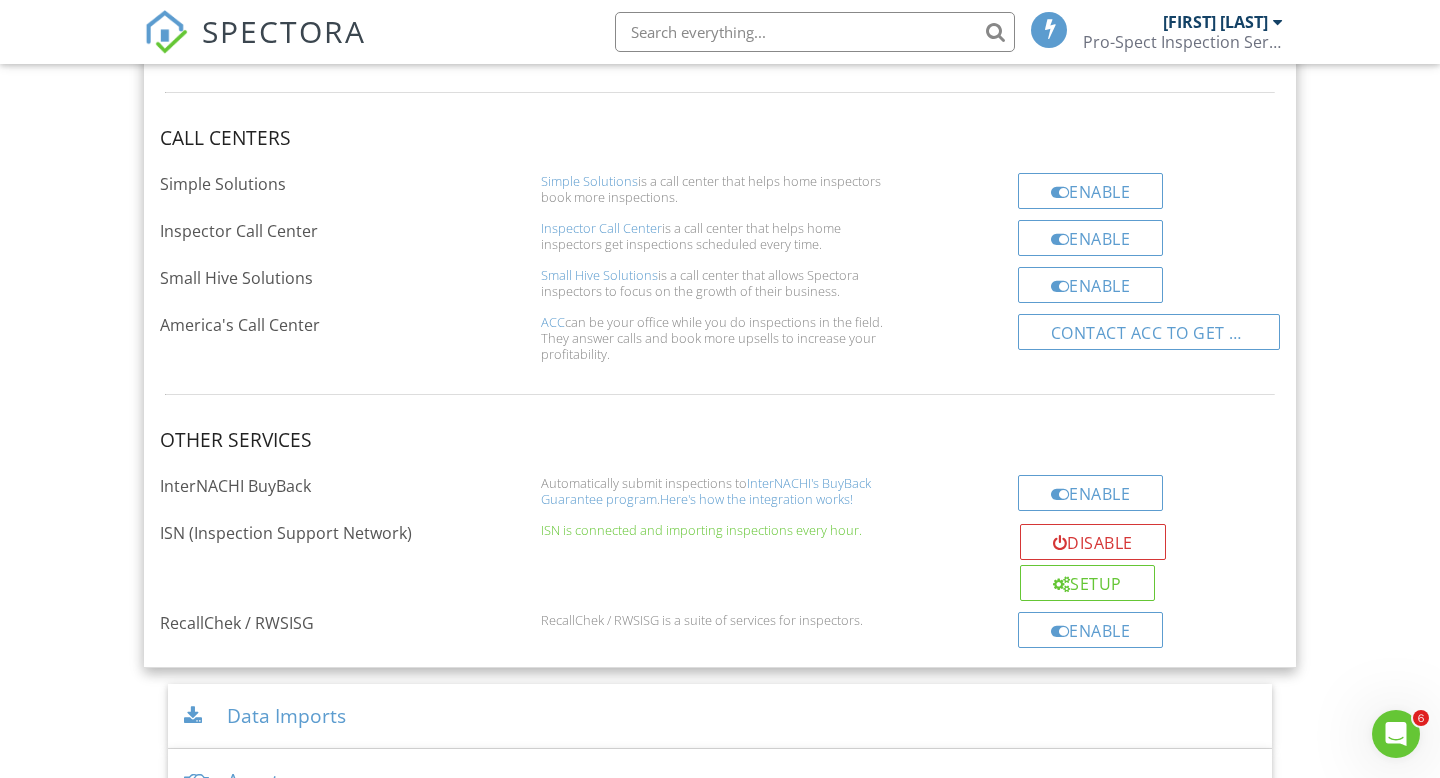 scroll, scrollTop: 3271, scrollLeft: 0, axis: vertical 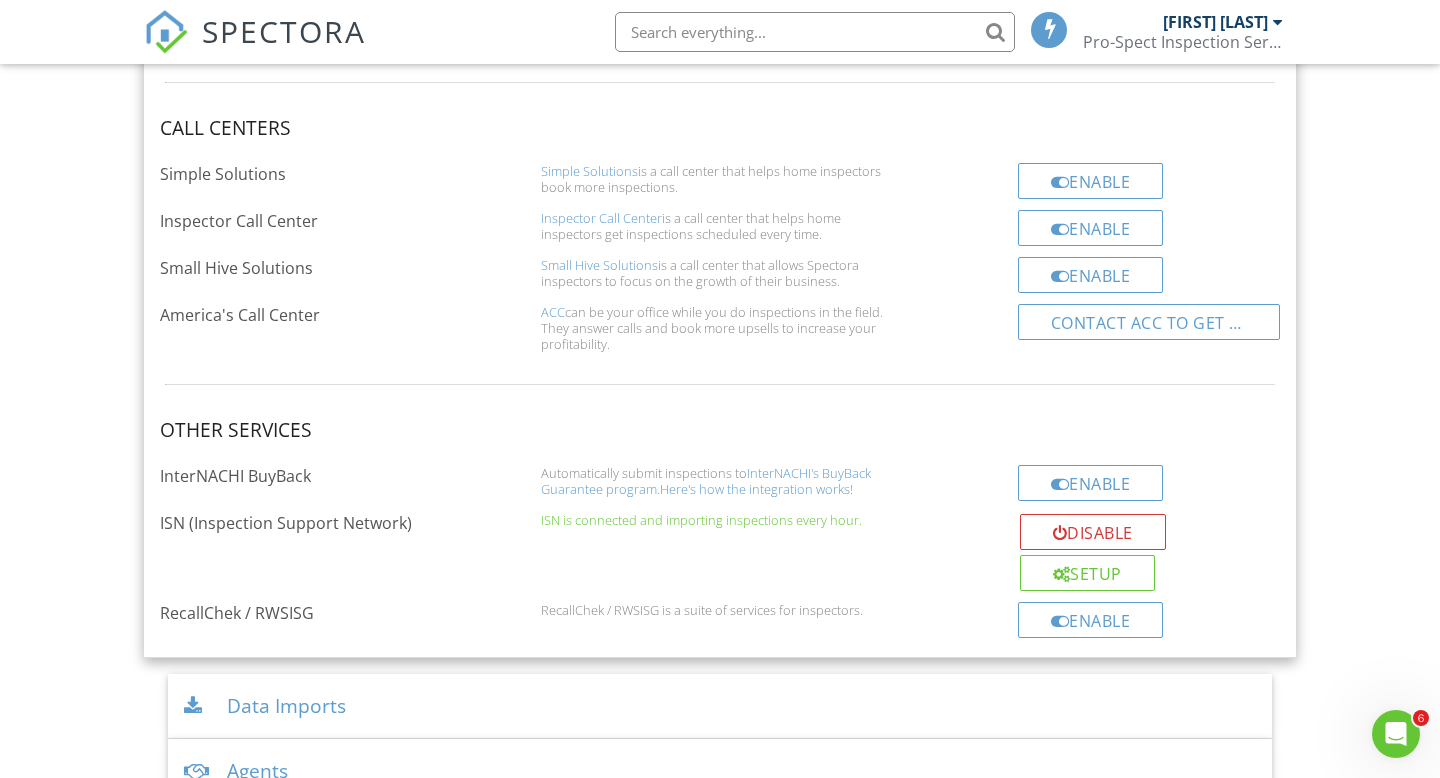 click on "Here's how the integration works!" at bounding box center (756, 489) 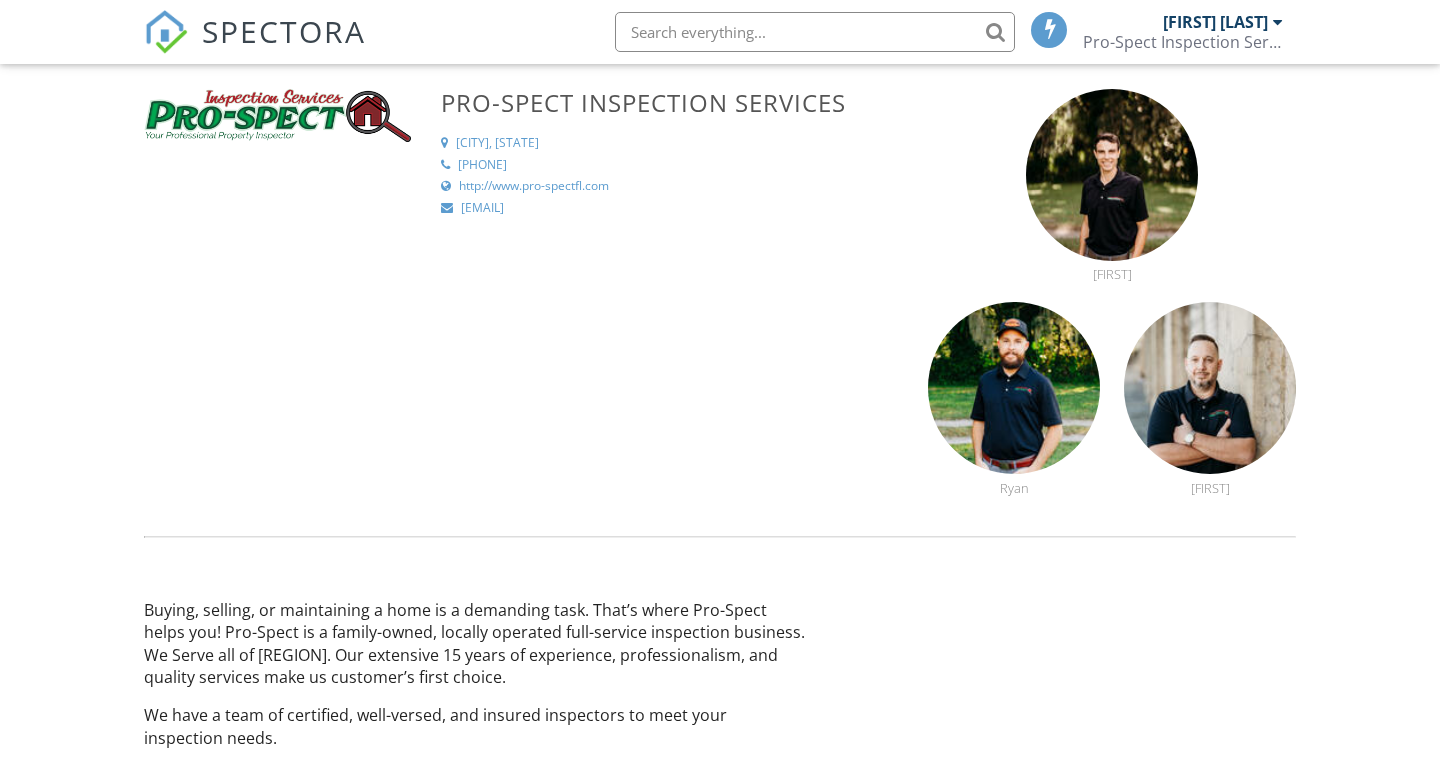 scroll, scrollTop: 0, scrollLeft: 0, axis: both 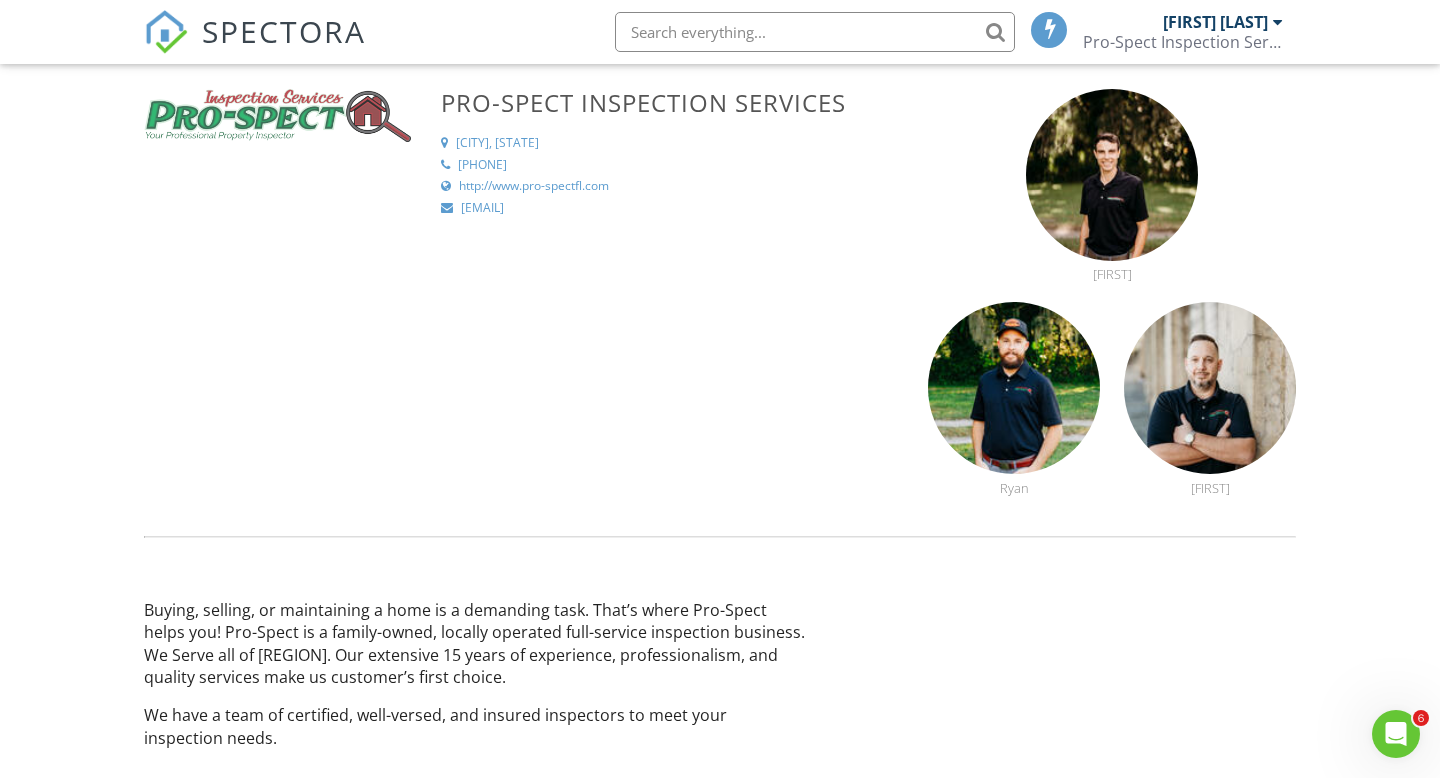 click at bounding box center [277, 115] 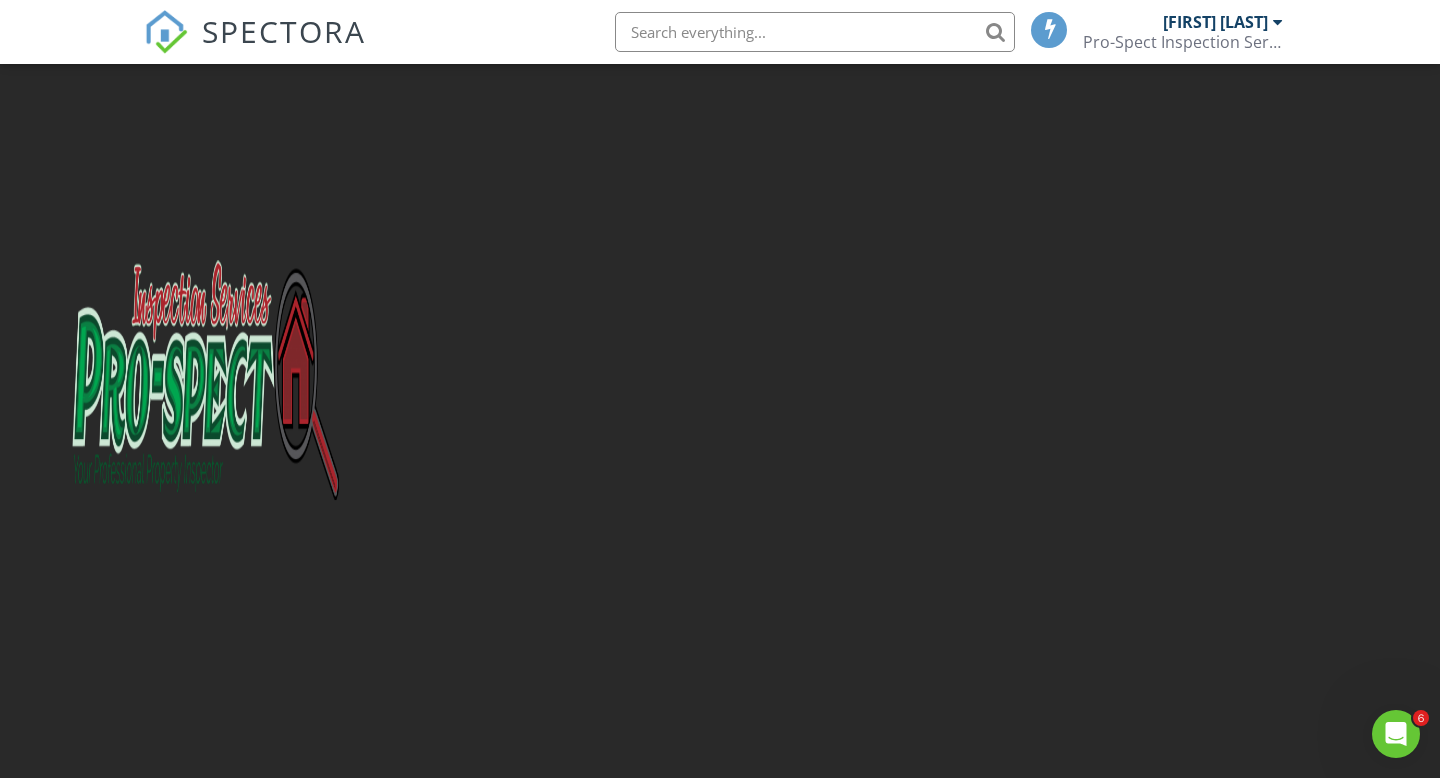 click at bounding box center [720, 389] 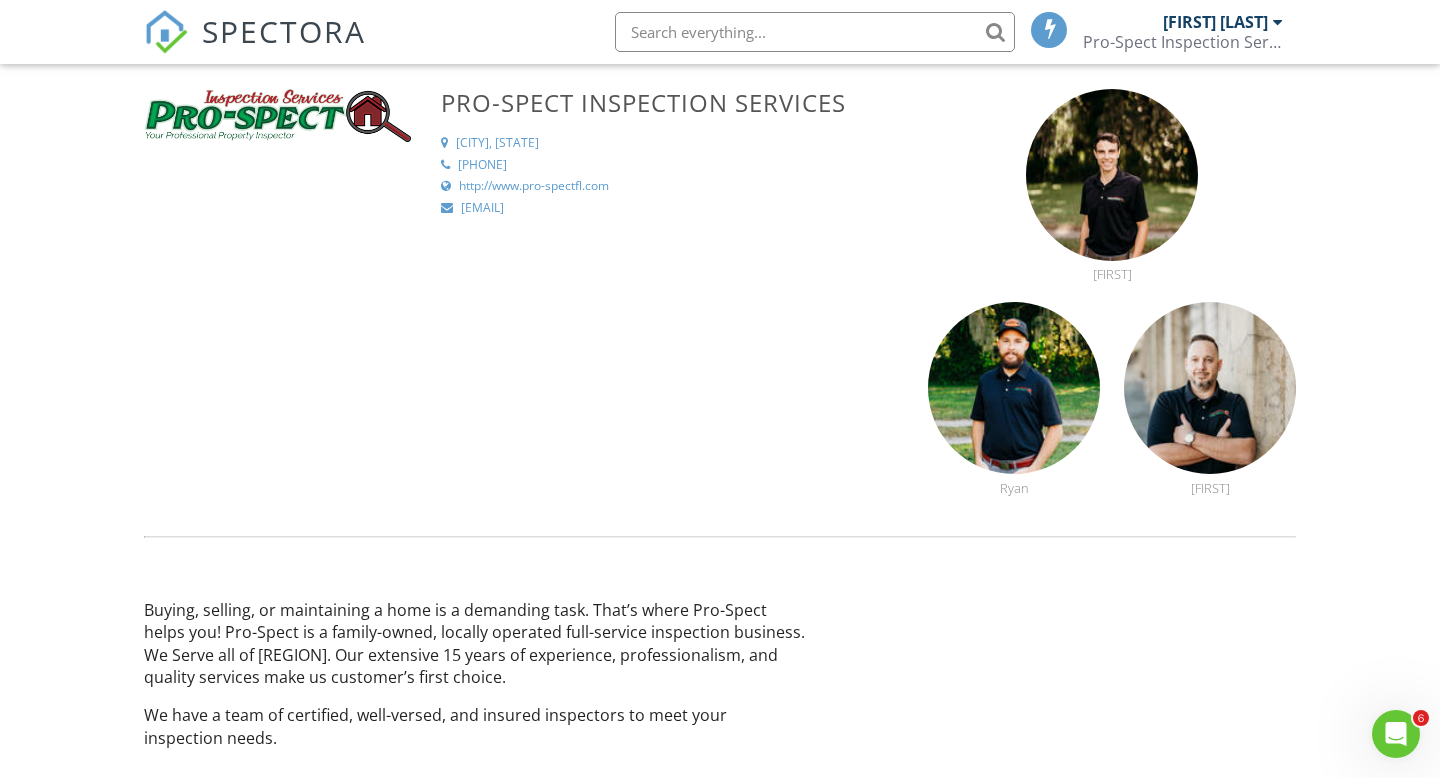 click on "Brian Wilkinson
Pro-Spect Inspection Services" at bounding box center [1183, 32] 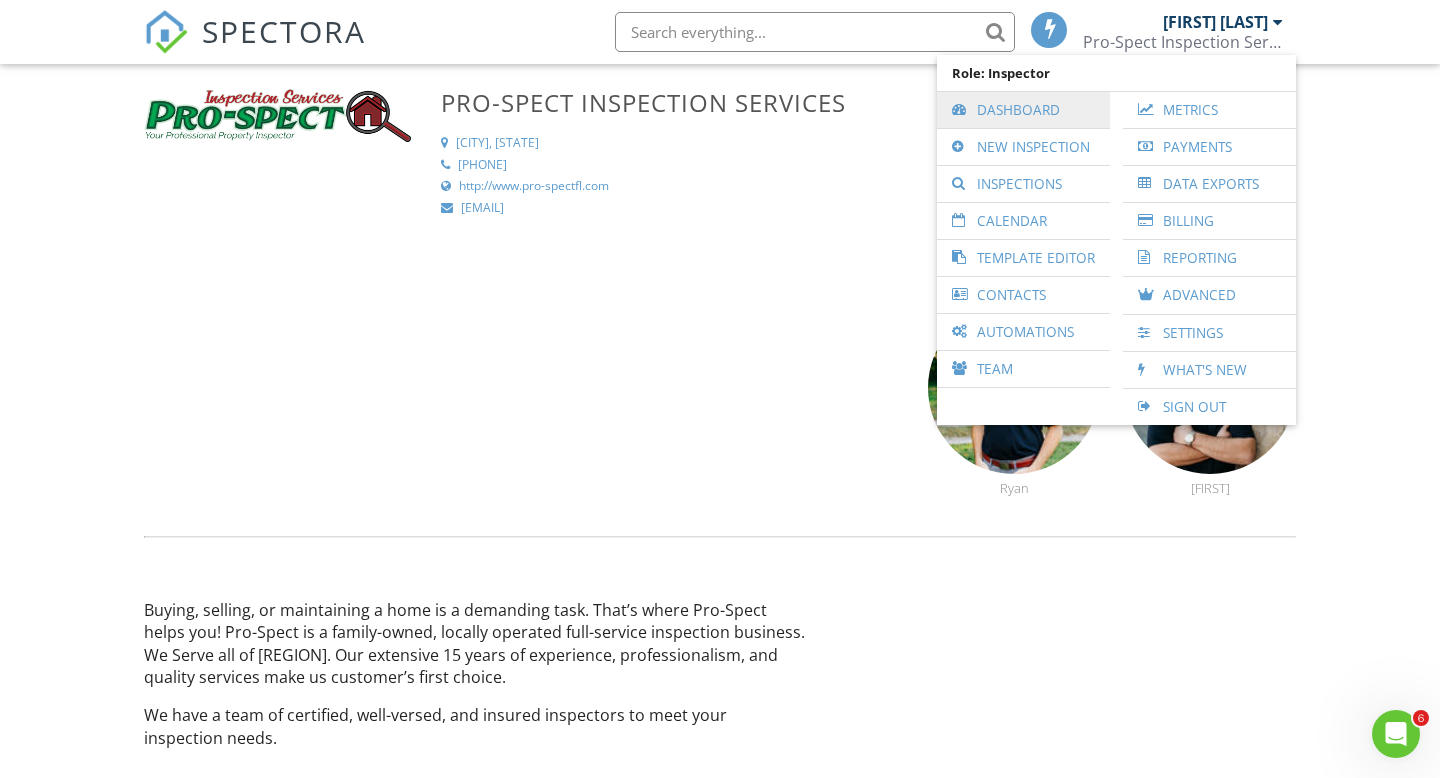 click on "Dashboard" at bounding box center [1023, 110] 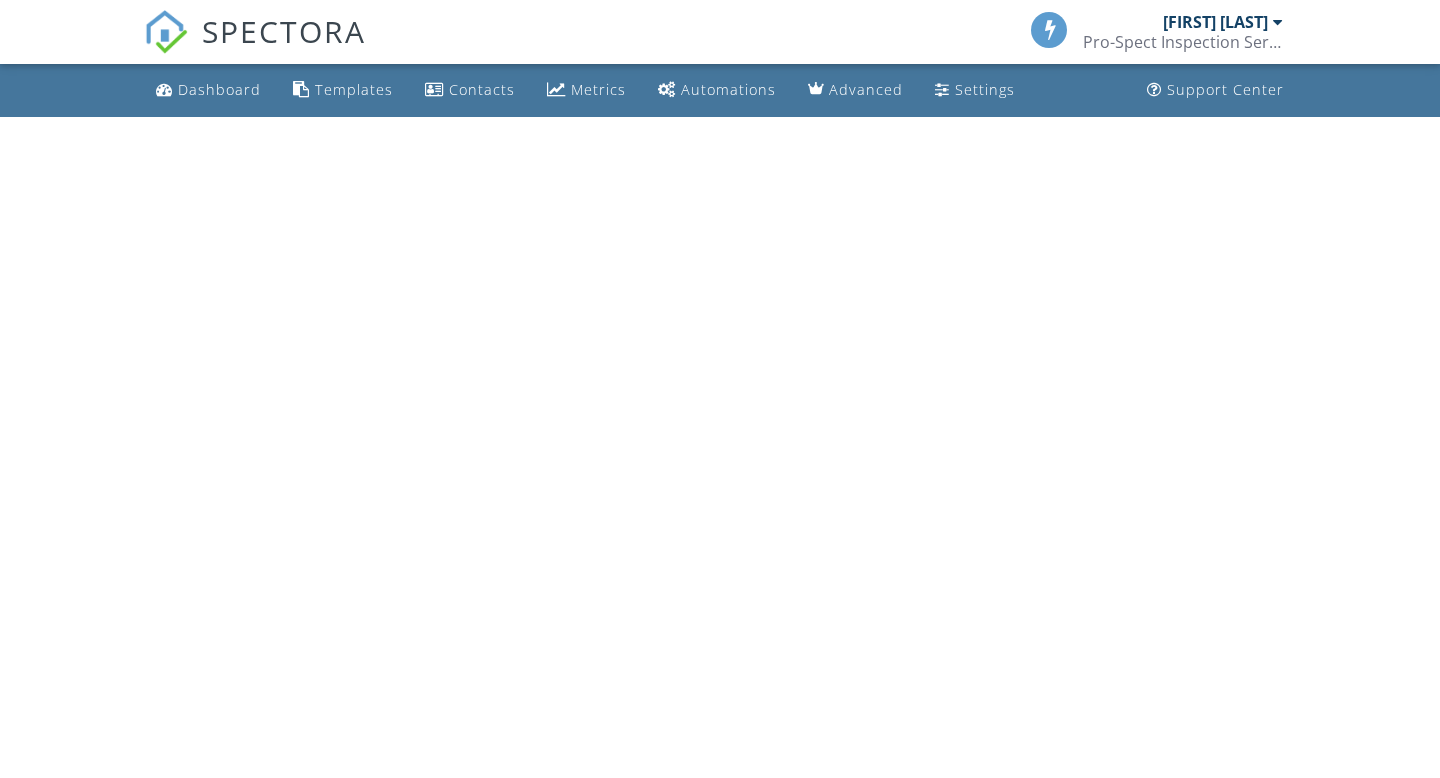 scroll, scrollTop: 0, scrollLeft: 0, axis: both 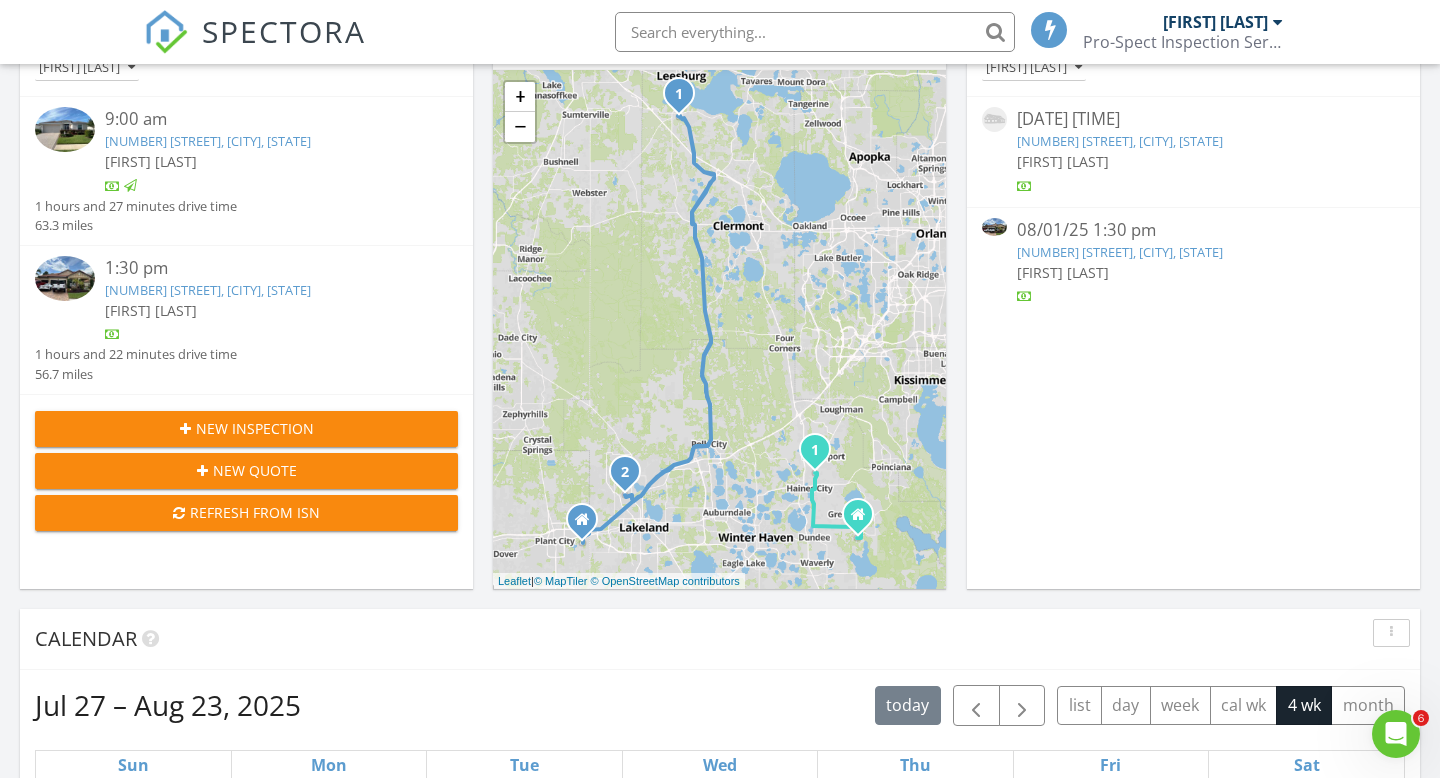 click on "[NUMBER] [STREET], [CITY], [STATE]" at bounding box center (208, 290) 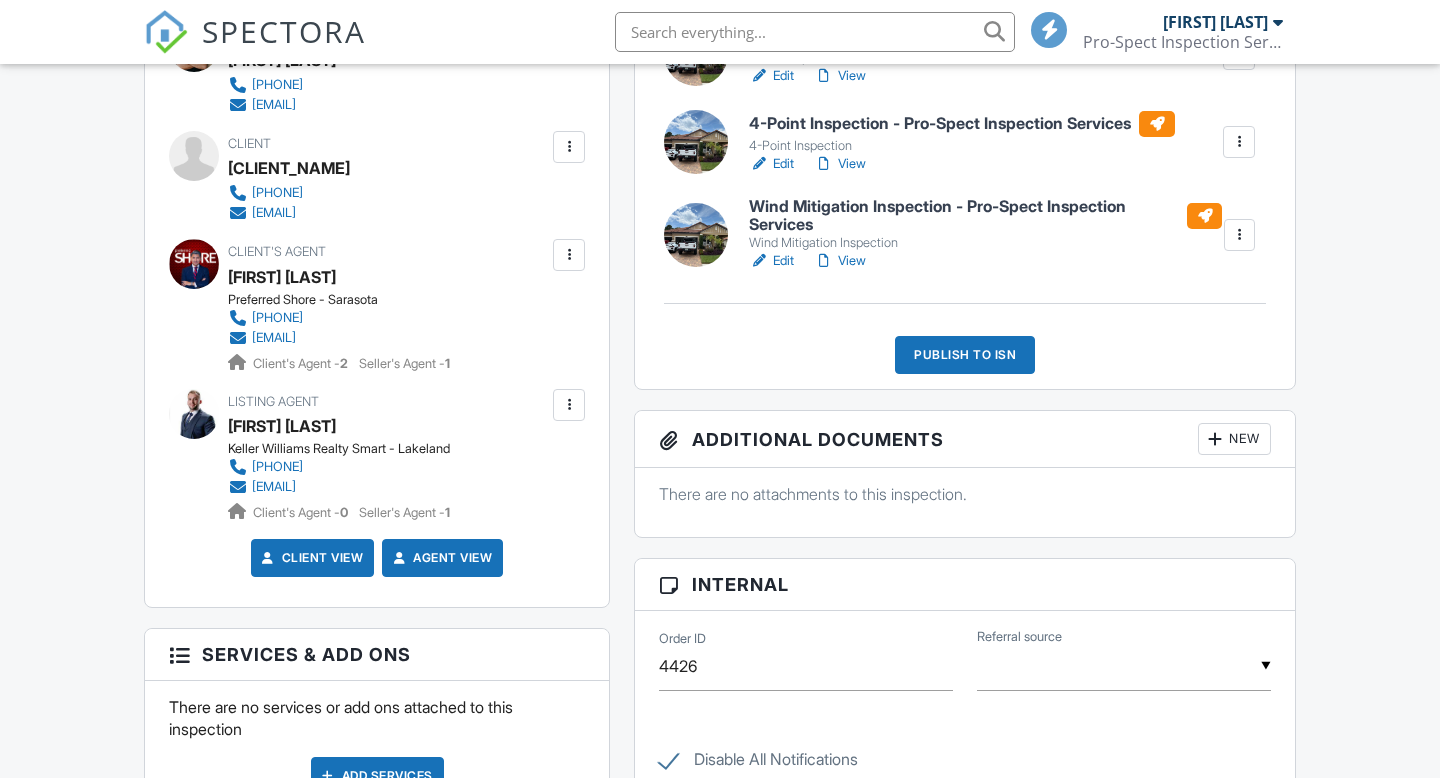 scroll, scrollTop: 456, scrollLeft: 0, axis: vertical 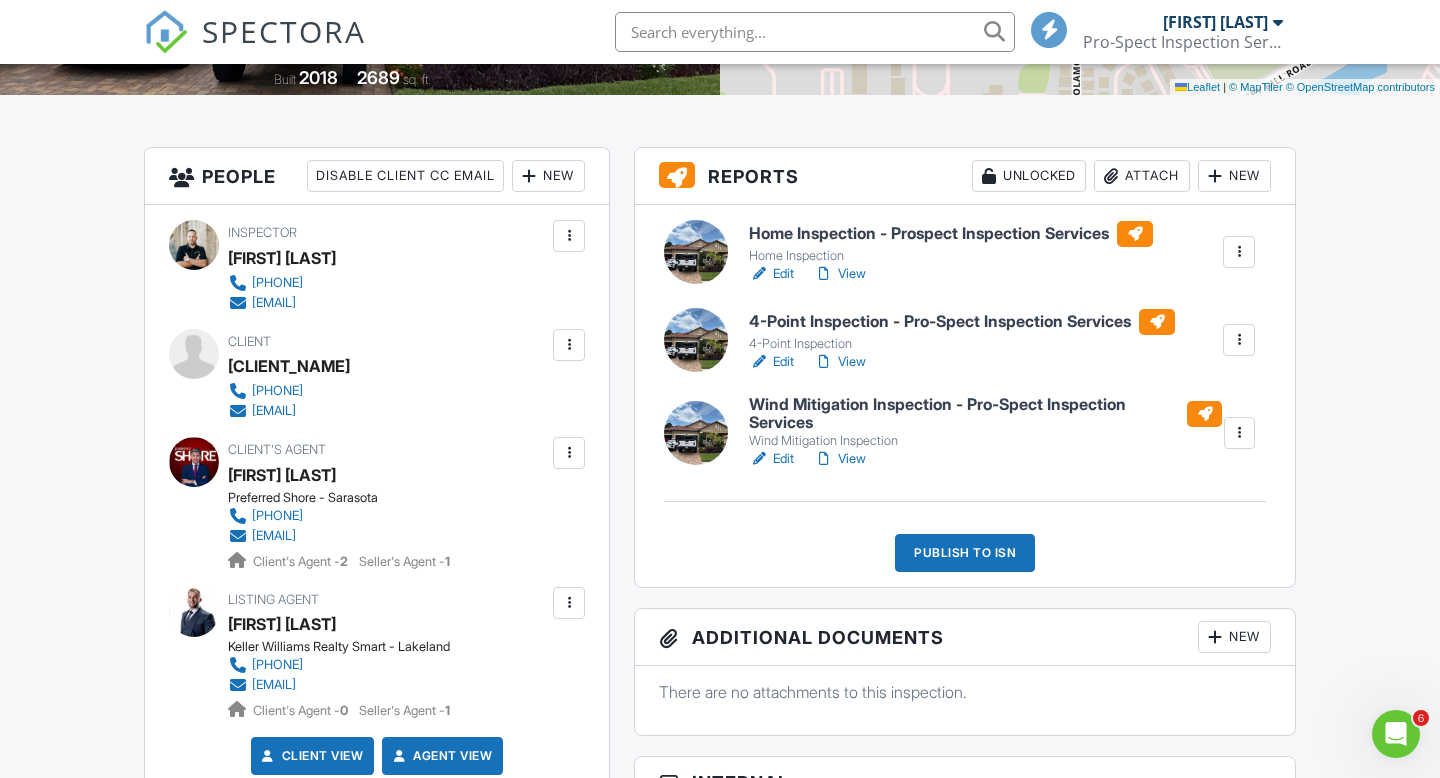 click on "View" at bounding box center [840, 274] 